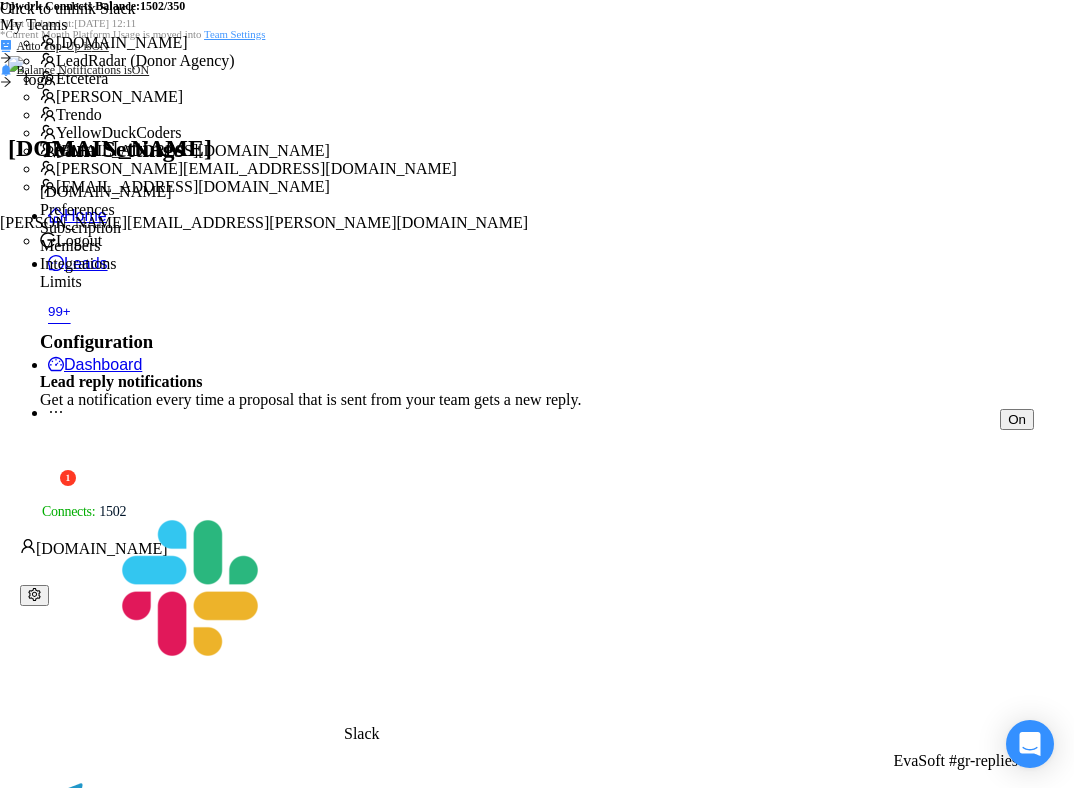 scroll, scrollTop: 0, scrollLeft: 0, axis: both 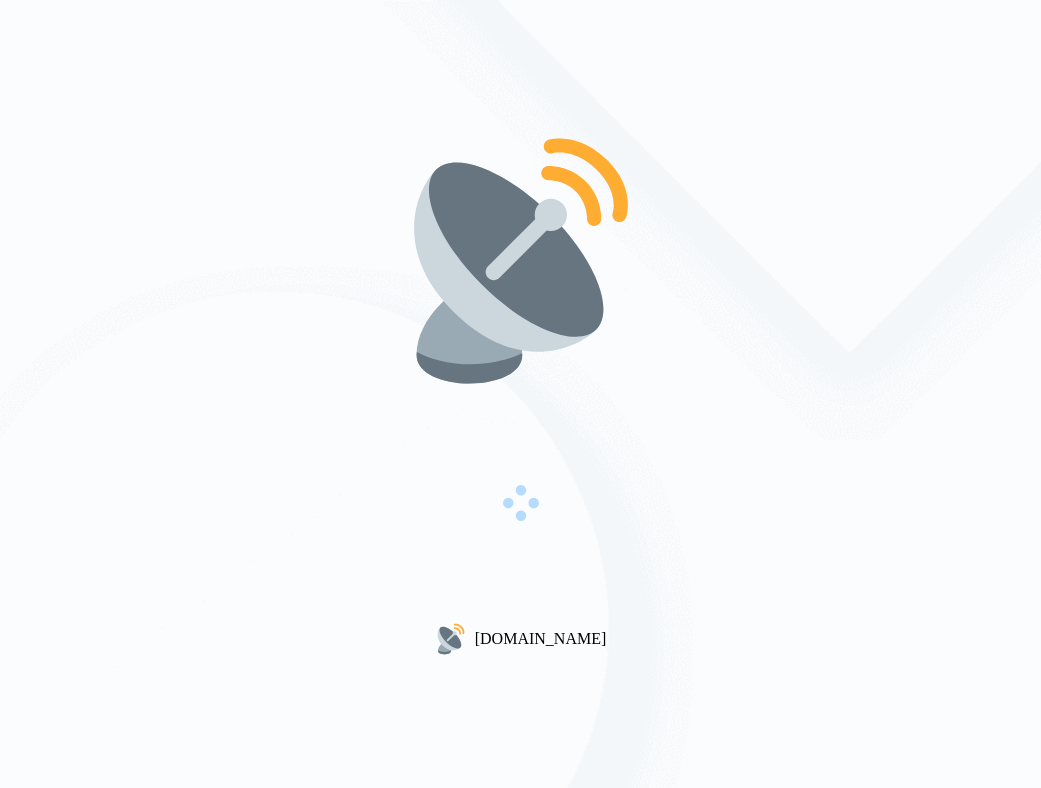 click on "[DOMAIN_NAME]" at bounding box center [520, 394] 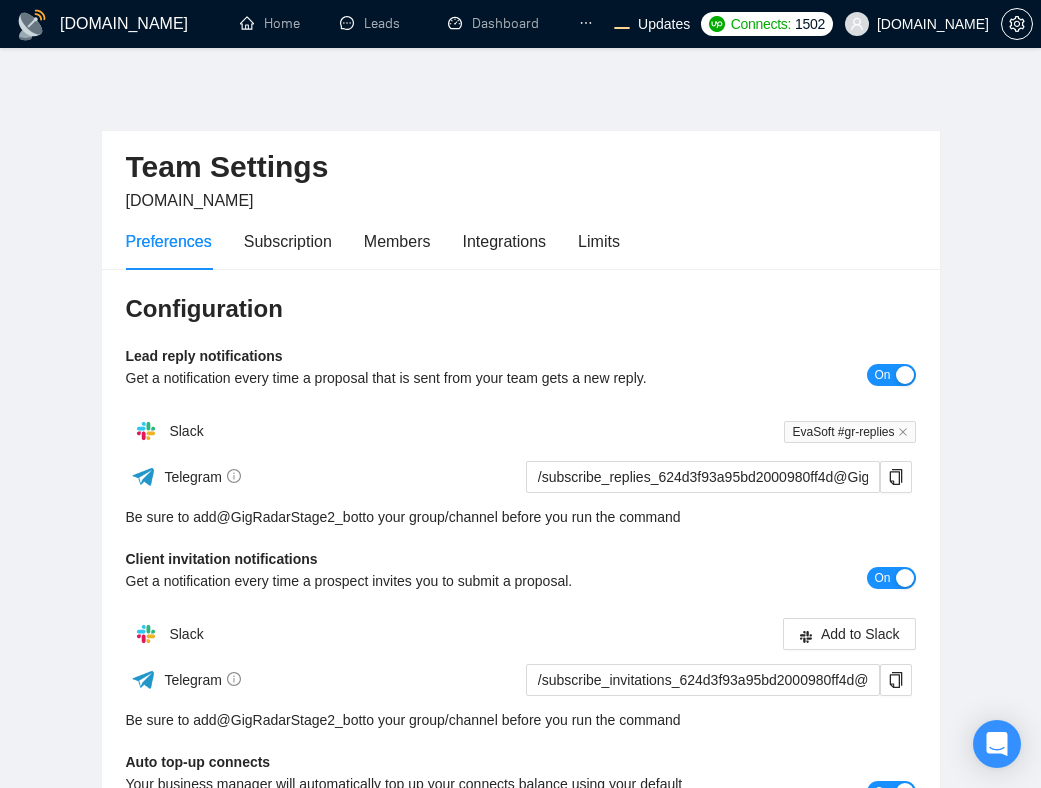 scroll, scrollTop: 0, scrollLeft: 0, axis: both 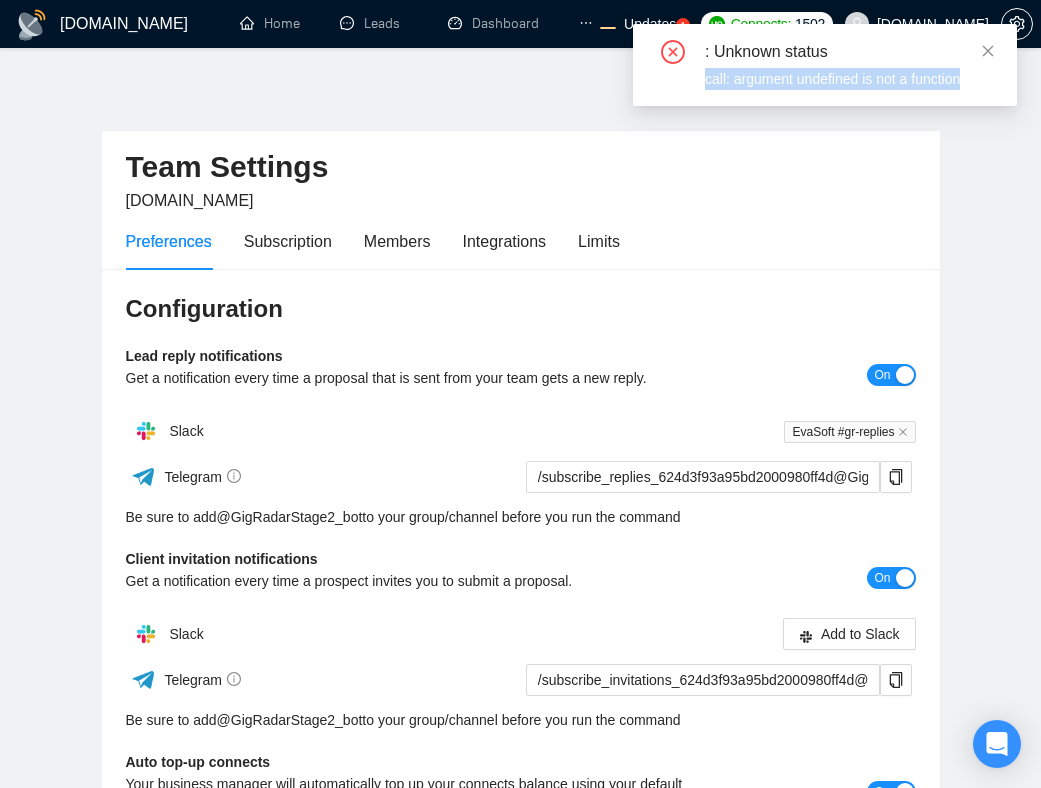 drag, startPoint x: 700, startPoint y: 83, endPoint x: 963, endPoint y: 99, distance: 263.48624 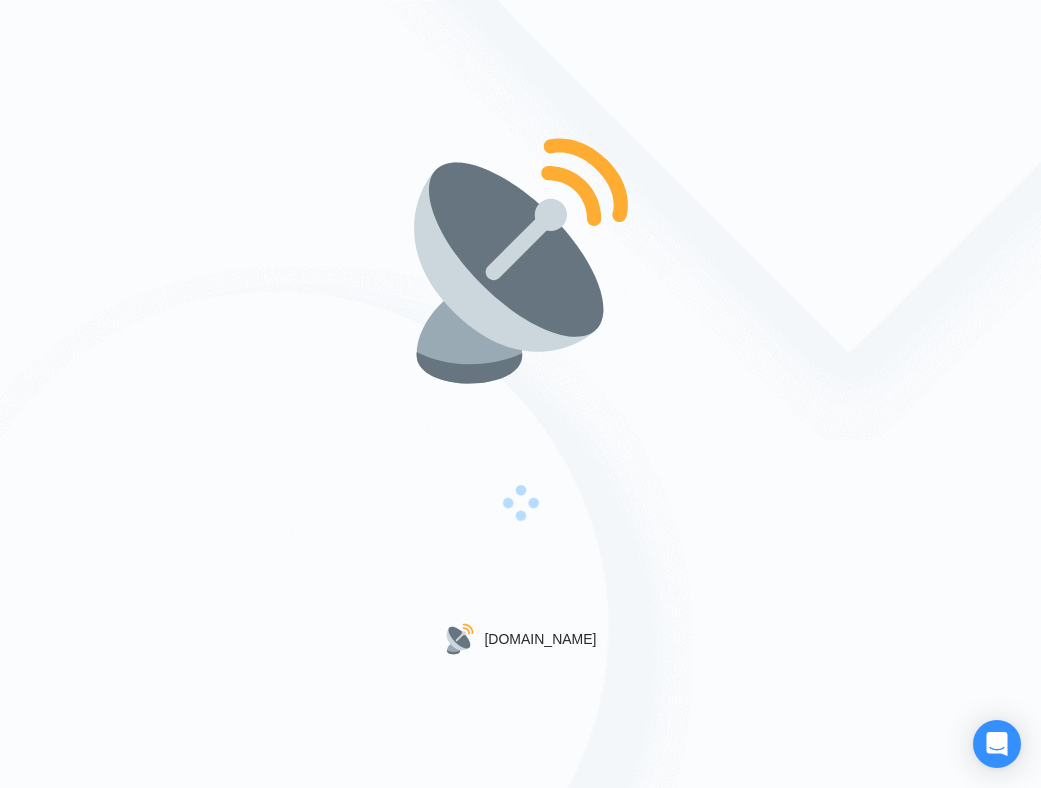 scroll, scrollTop: 0, scrollLeft: 0, axis: both 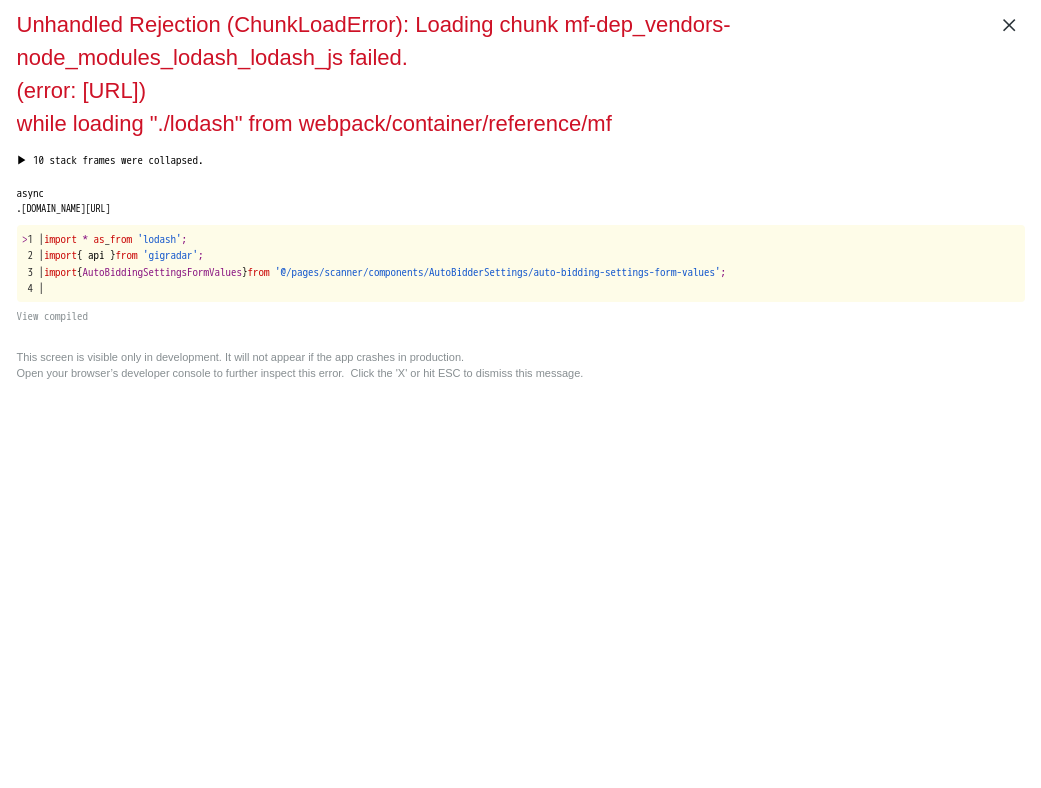 click on "async" at bounding box center [521, 193] 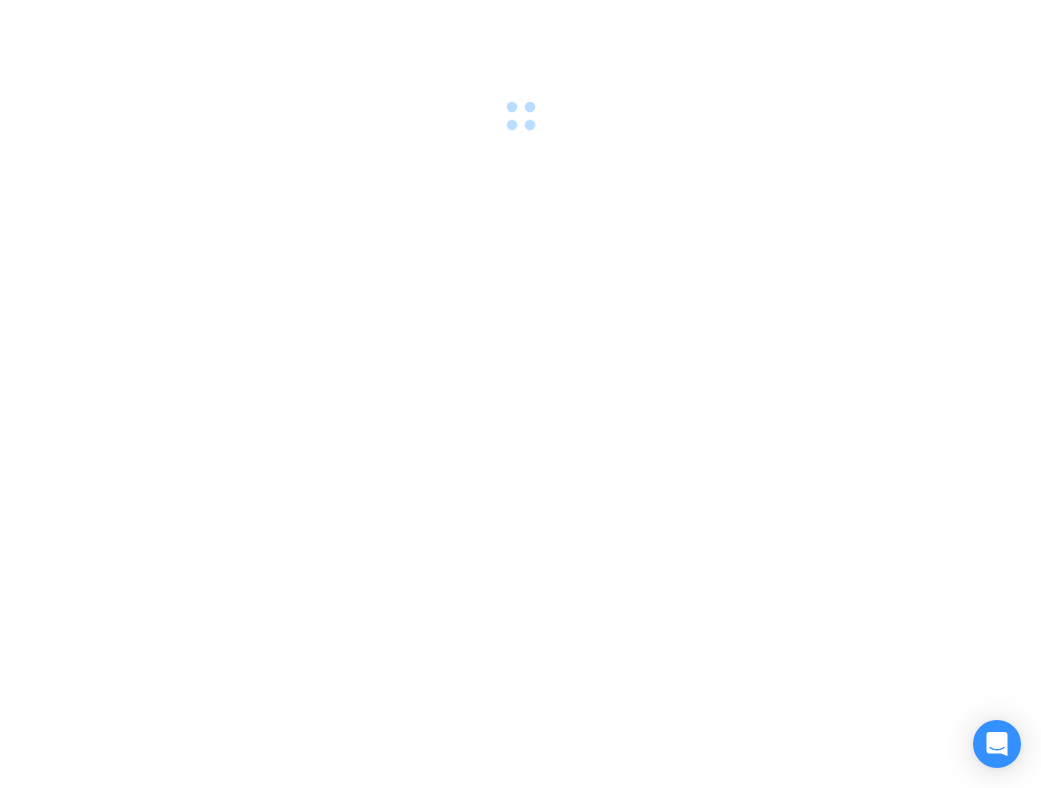 scroll, scrollTop: 0, scrollLeft: 0, axis: both 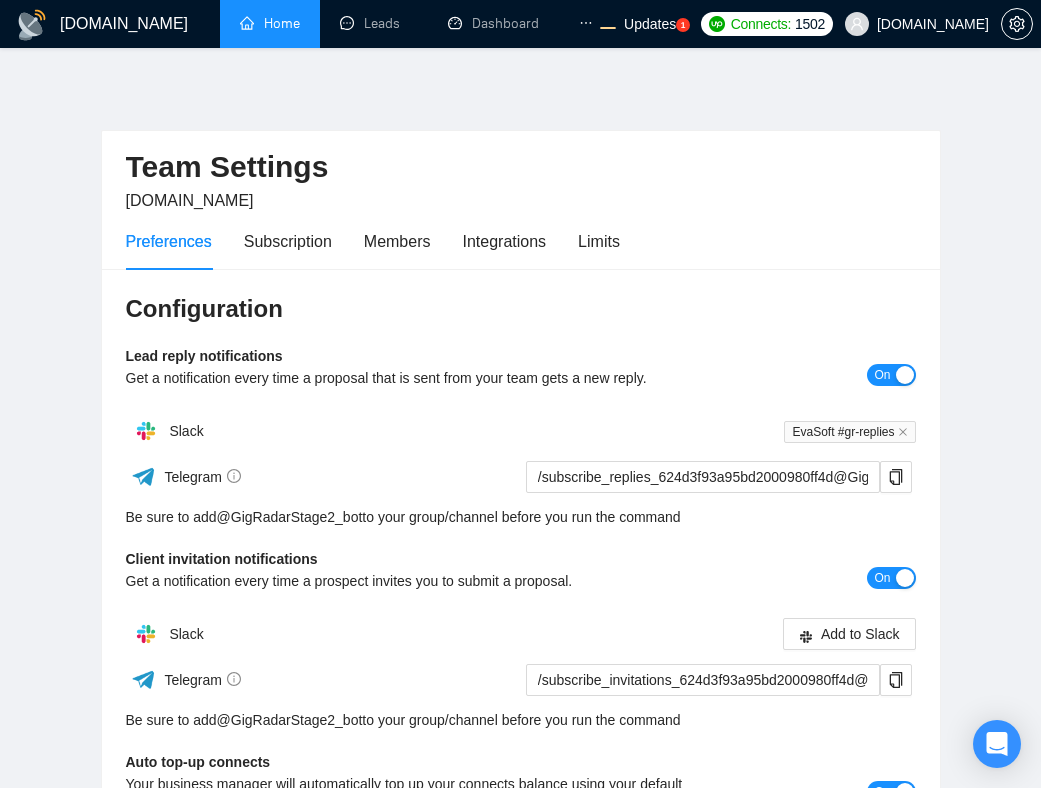 click on "Home" at bounding box center (270, 23) 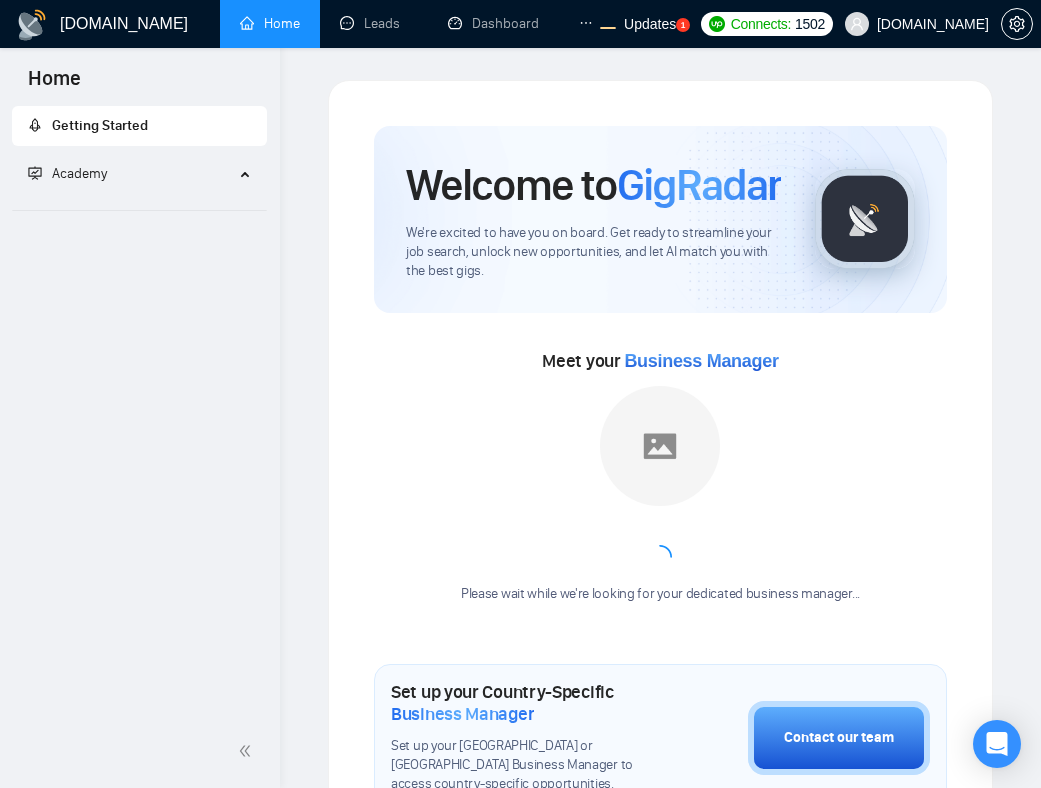 click on "Welcome to  GigRadar We're excited to have you on board. Get ready to streamline your job search, unlock new opportunities, and let AI match you with the best gigs. Meet your   Business Manager   Please wait while we're looking for your dedicated business manager... Set up your Country-Specific  Business Manager Set up your United States or United Kingdom Business Manager to access country-specific opportunities. Contact our team GigRadar Automation Set Up a   Scanner Enable the scanner for AI matching and real-time job alerts. Enable   Opportunity Alerts Keep updated on top matches and new jobs. Enable   Automatic Proposal Send Never miss any opportunities. GigRadar Community Join GigRadar   Community Connect with the GigRadar Slack Community for updates, job opportunities, partnerships, and support. Make your   First Post Make your first post on GigRadar community. Level Up Your Skill Explore   Academy Open the Academy and open the first lesson. Finish Your First   Academy Lesson" at bounding box center [660, 908] 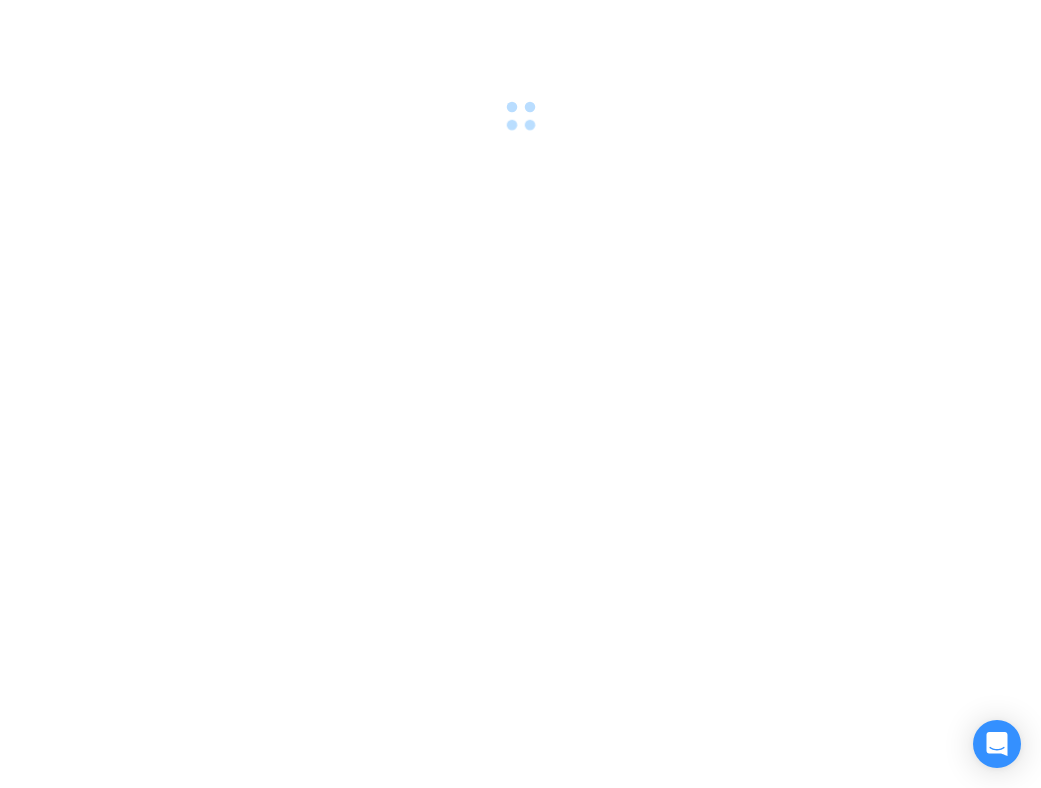 scroll, scrollTop: 0, scrollLeft: 0, axis: both 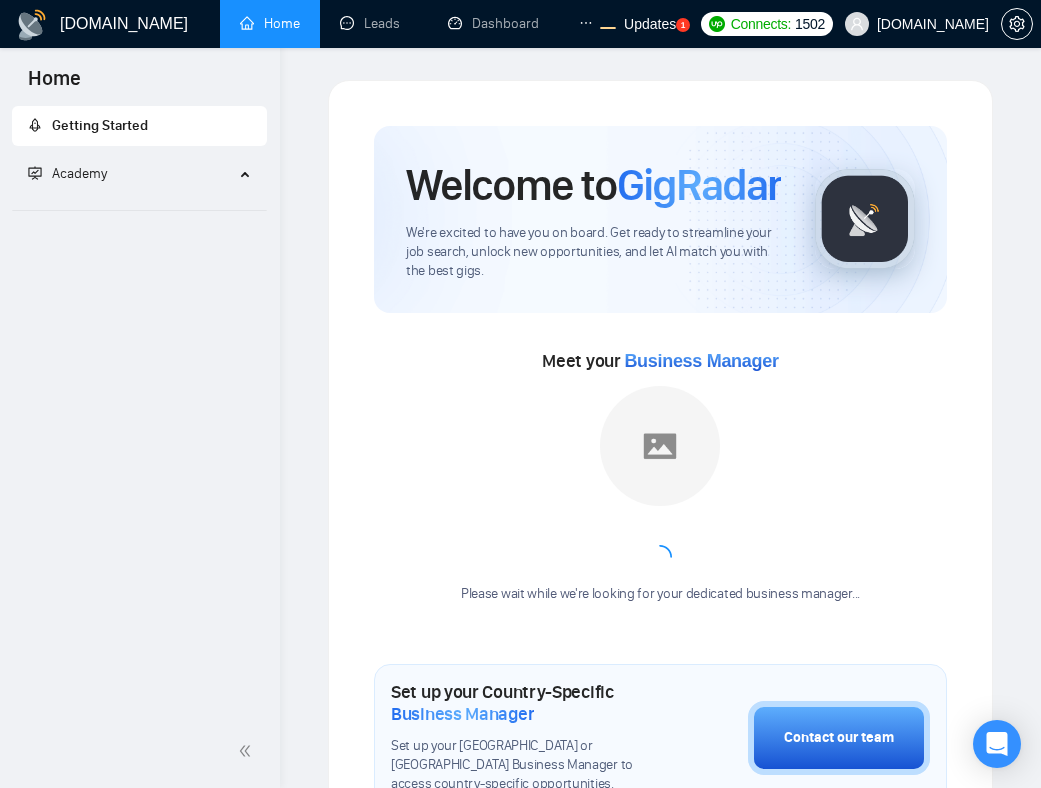 click on "Welcome to  GigRadar We're excited to have you on board. Get ready to streamline your job search, unlock new opportunities, and let AI match you with the best gigs. Meet your   Business Manager   Please wait while we're looking for your dedicated business manager... Set up your Country-Specific  Business Manager Set up your United States or [GEOGRAPHIC_DATA] Business Manager to access country-specific opportunities. Contact our team GigRadar Automation Set Up a   Scanner Enable the scanner for AI matching and real-time job alerts. Enable   Opportunity Alerts Keep updated on top matches and new jobs. Enable   Automatic Proposal Send Never miss any opportunities. GigRadar Community Join GigRadar   Community Connect with the GigRadar Slack Community for updates, job opportunities, partnerships, and support. Make your   First Post Make your first post on GigRadar community. Level Up Your Skill Explore   Academy Open the Academy and open the first lesson. Finish Your First   Academy Lesson" at bounding box center (660, 908) 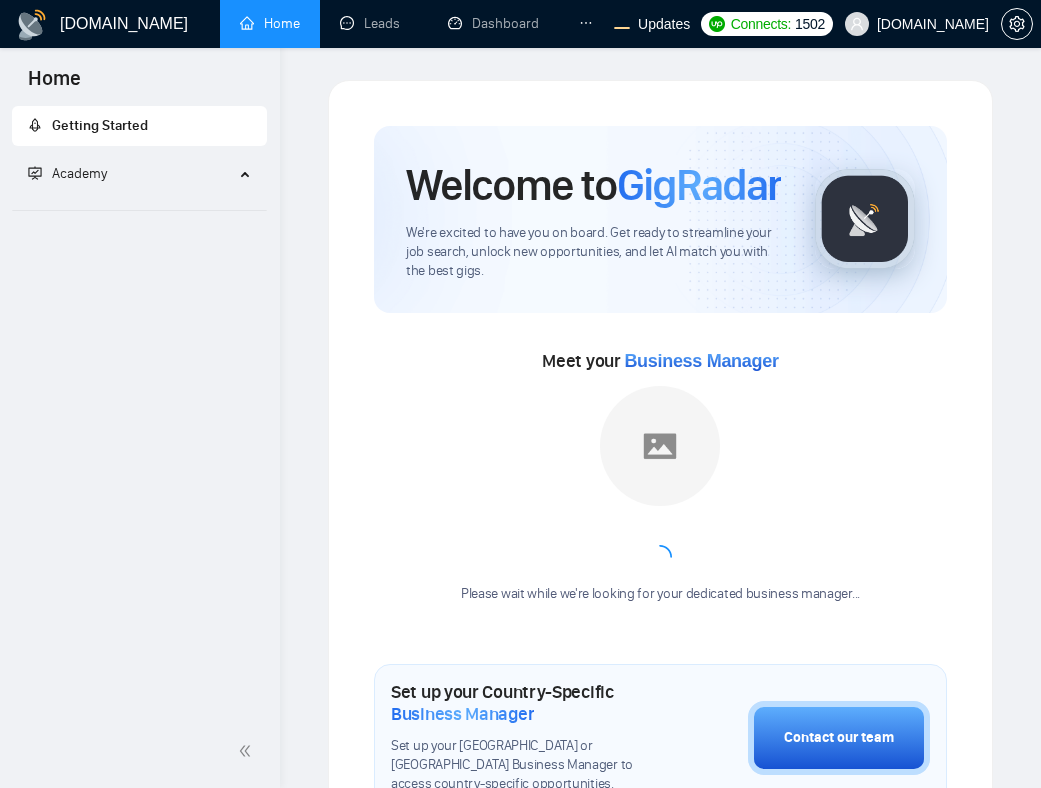 scroll, scrollTop: 0, scrollLeft: 0, axis: both 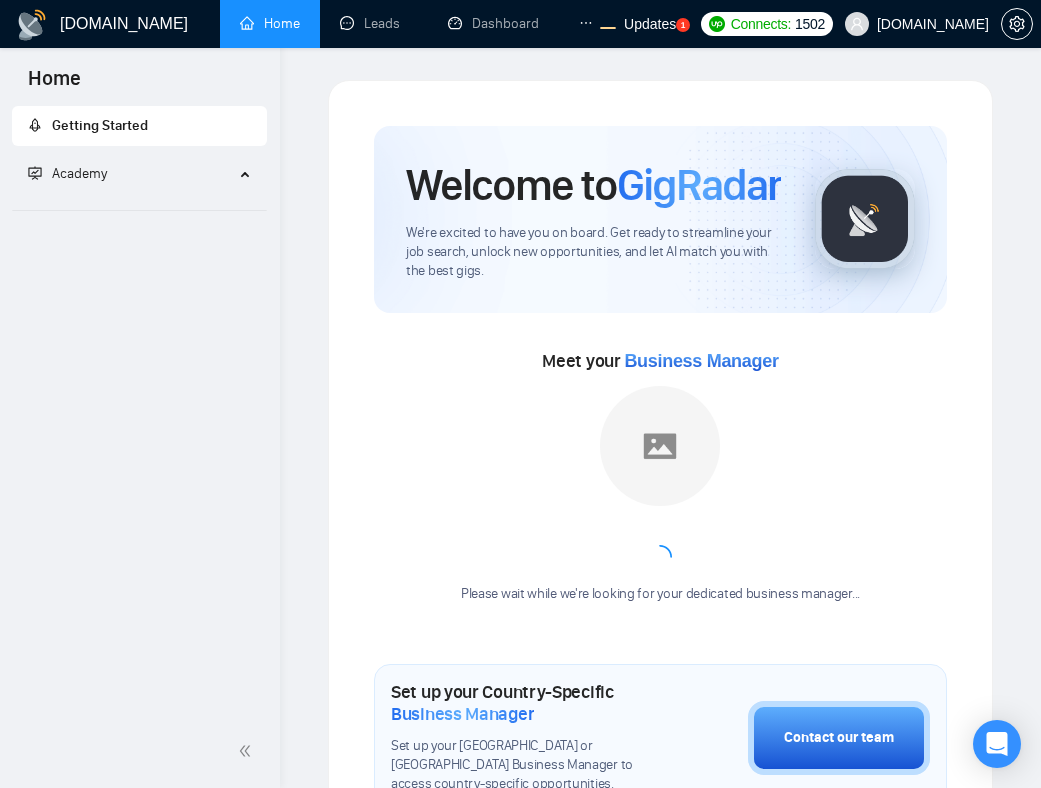 click on "[DOMAIN_NAME] Home Leads Dashboard Scanner Profile Updates
1
Connects: 1502 [DOMAIN_NAME] Welcome to  GigRadar We're excited to have you on board. Get ready to streamline your job search, unlock new opportunities, and let AI match you with the best gigs. Meet your   Business Manager   Please wait while we're looking for your dedicated business manager... Set up your Country-Specific  Business Manager Set up your United States or [GEOGRAPHIC_DATA] Business Manager to access country-specific opportunities. Contact our team GigRadar Automation Set Up a   Scanner Enable the scanner for AI matching and real-time job alerts. Enable   Opportunity Alerts Keep updated on top matches and new jobs. Enable   Automatic Proposal Send Never miss any opportunities. GigRadar Community Join GigRadar   Community Connect with the GigRadar Slack Community for updates, job opportunities, partnerships, and support. Make your   First Post Level Up Your Skill Explore   Academy" at bounding box center (660, 1764) 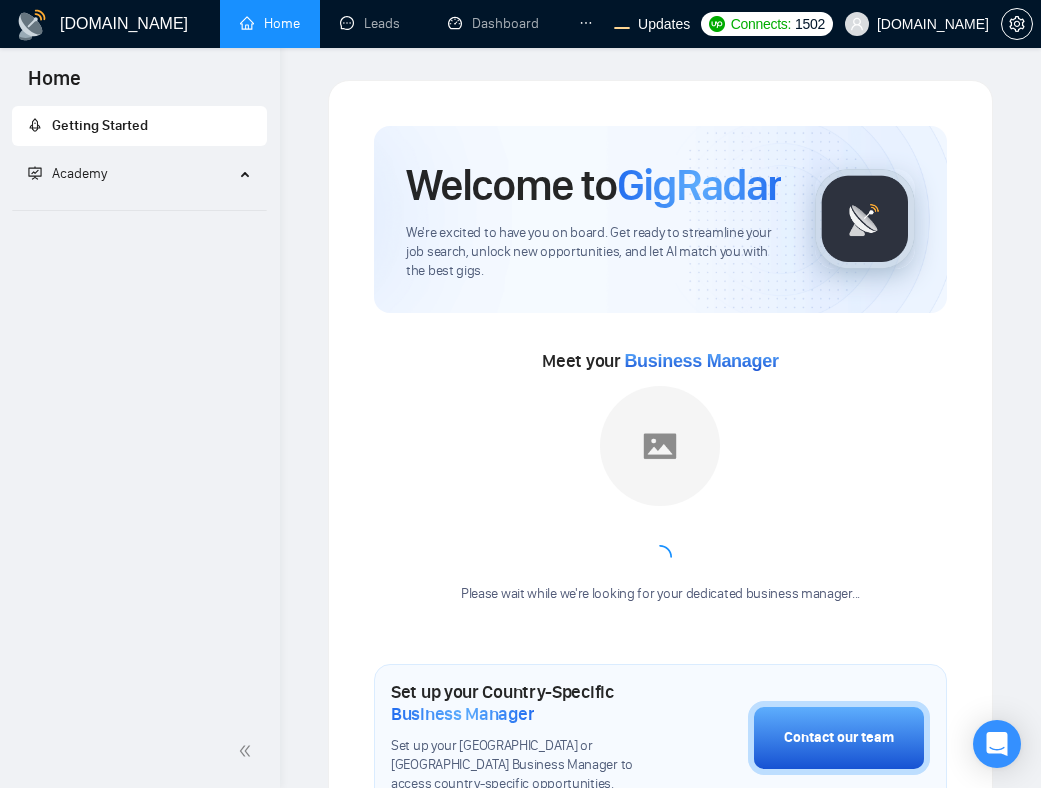 scroll, scrollTop: 0, scrollLeft: 0, axis: both 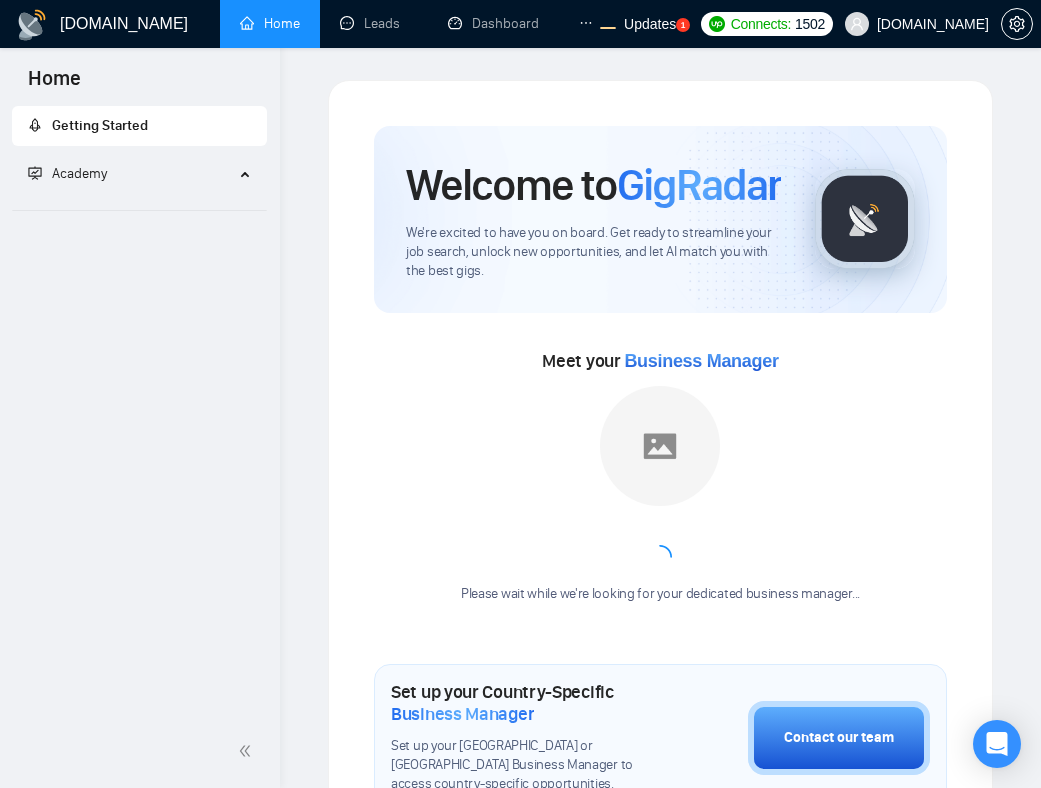 click on "GigRadar.io Home Leads Dashboard Scanner Profile Updates
1
Connects: 1502 evacodes.com Welcome to  GigRadar We're excited to have you on board. Get ready to streamline your job search, unlock new opportunities, and let AI match you with the best gigs. Meet your   Business Manager   Please wait while we're looking for your dedicated business manager... Set up your Country-Specific  Business Manager Set up your United States or United Kingdom Business Manager to access country-specific opportunities. Contact our team GigRadar Automation Set Up a   Scanner Enable the scanner for AI matching and real-time job alerts. Enable   Opportunity Alerts Keep updated on top matches and new jobs. Enable   Automatic Proposal Send Never miss any opportunities. GigRadar Community Join GigRadar   Community Connect with the GigRadar Slack Community for updates, job opportunities, partnerships, and support. Make your   First Post Level Up Your Skill Explore   Academy" at bounding box center (660, 1764) 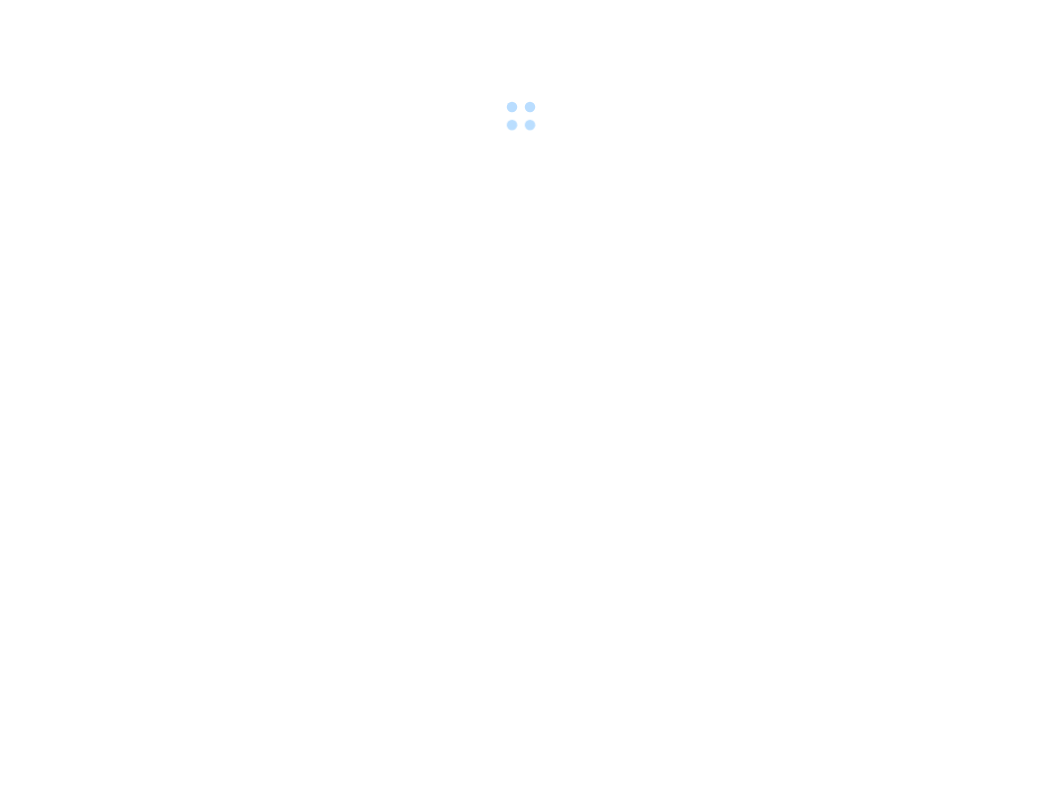 scroll, scrollTop: 0, scrollLeft: 0, axis: both 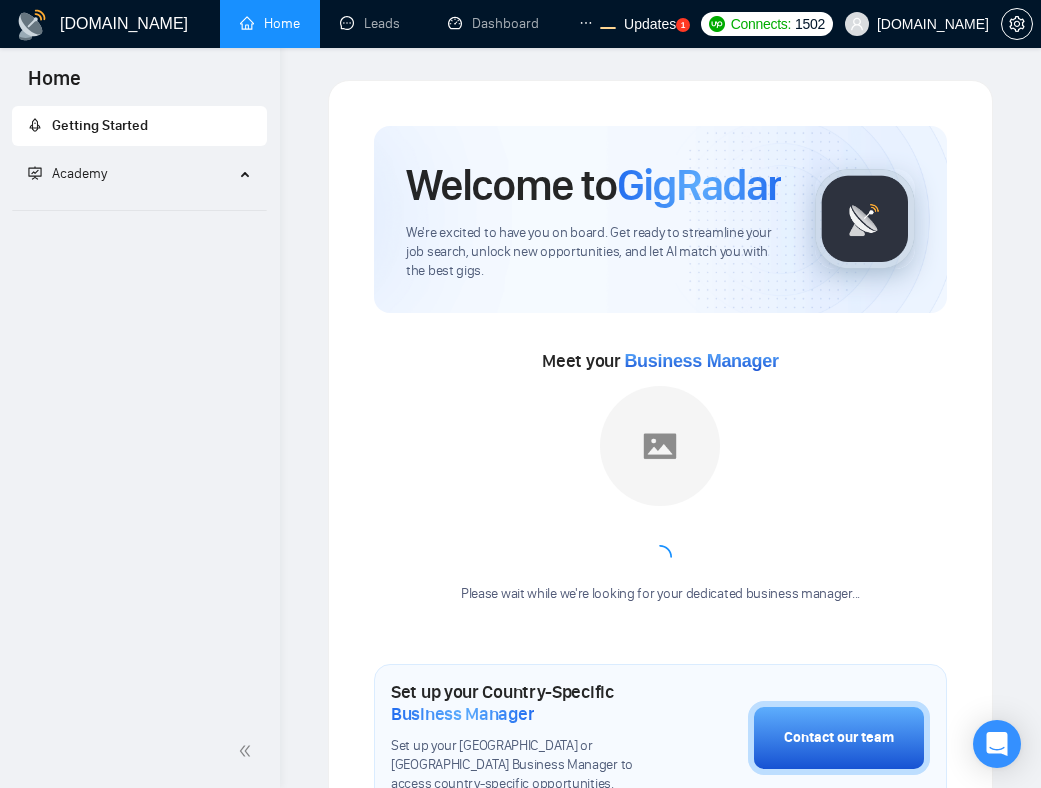click on "Meet your   Business Manager   Please wait while we're looking for your dedicated business manager..." at bounding box center [660, 484] 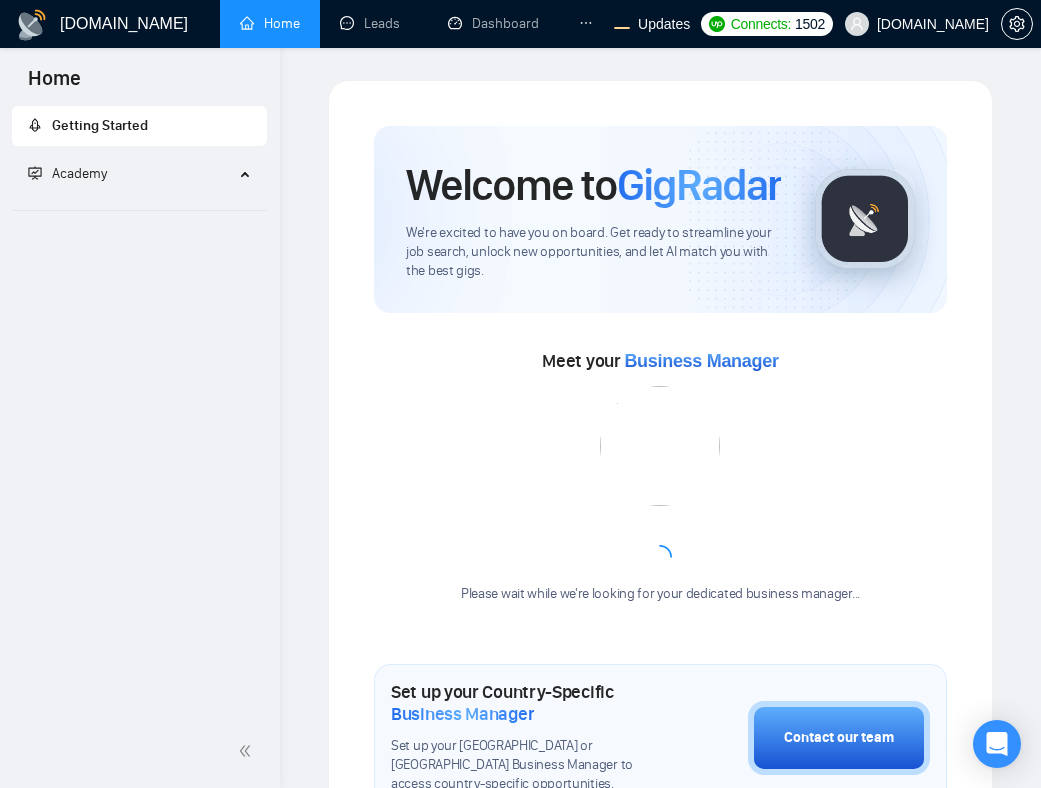 scroll, scrollTop: 0, scrollLeft: 0, axis: both 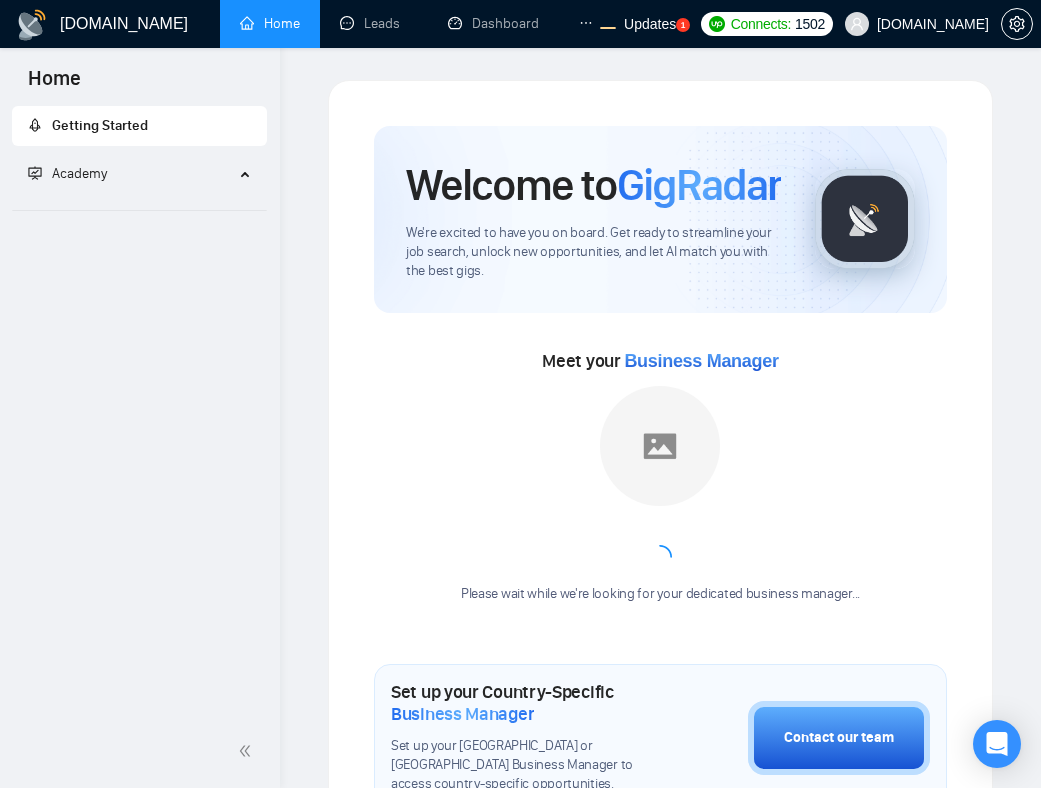 click on "Meet your   Business Manager   Please wait while we're looking for your dedicated business manager..." at bounding box center [660, 484] 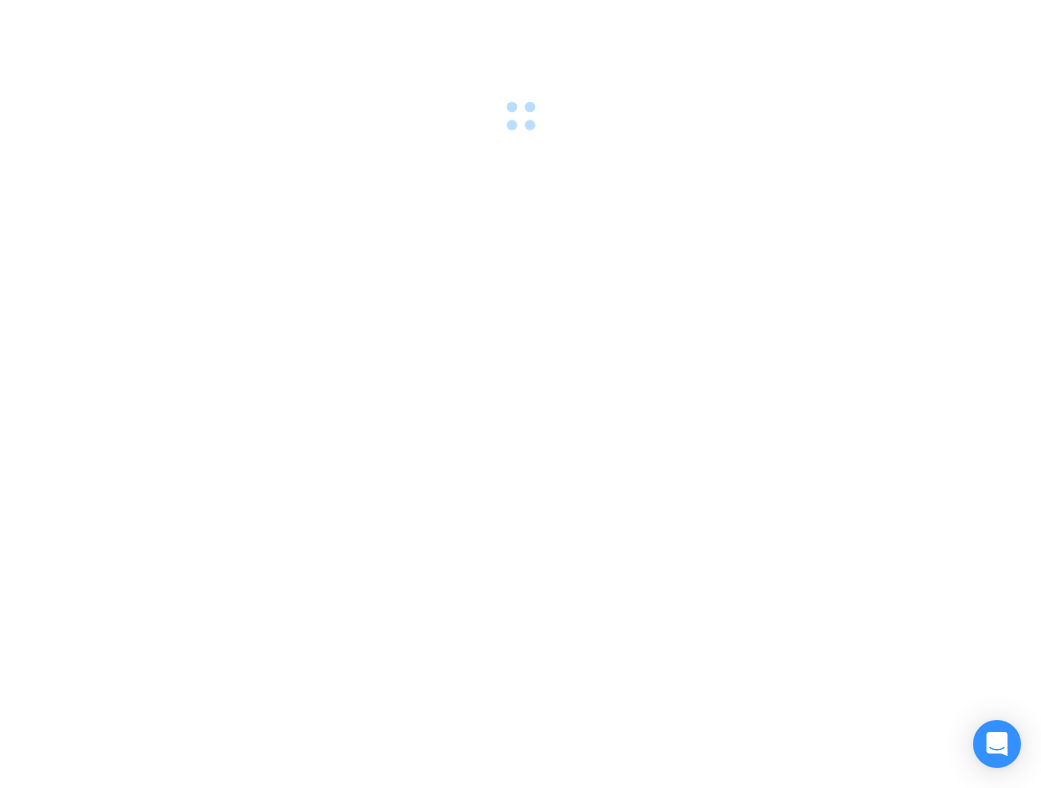 scroll, scrollTop: 0, scrollLeft: 0, axis: both 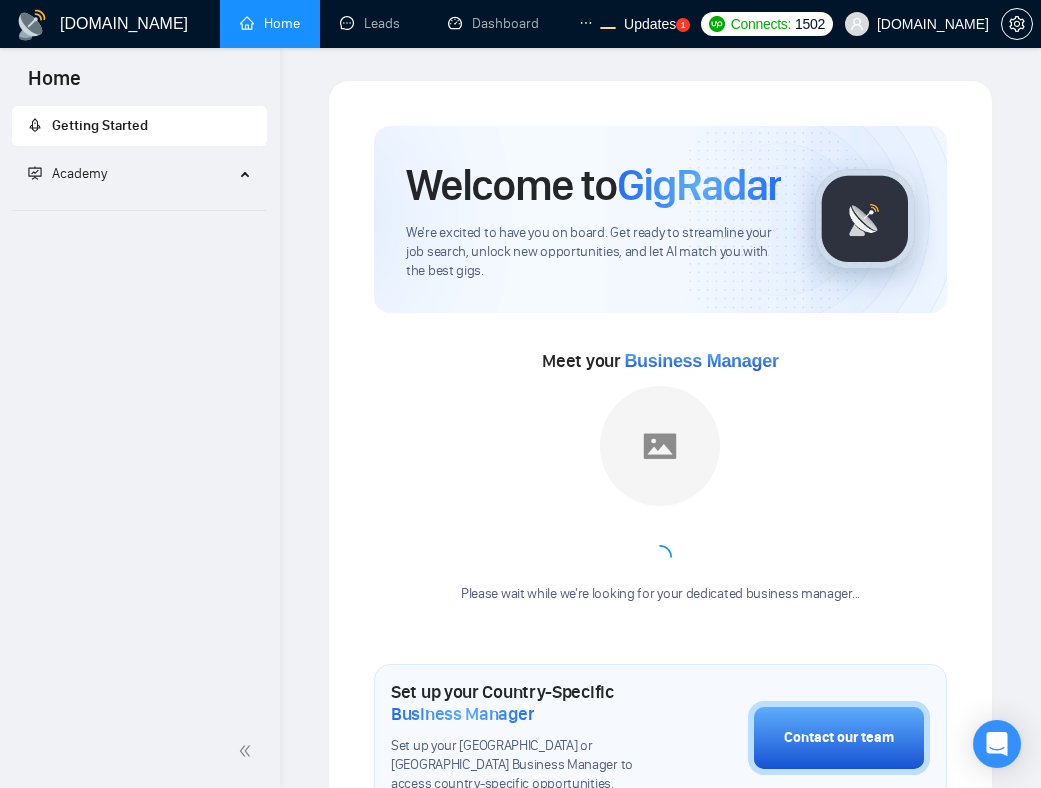 click on "Welcome to  GigRadar" at bounding box center (593, 185) 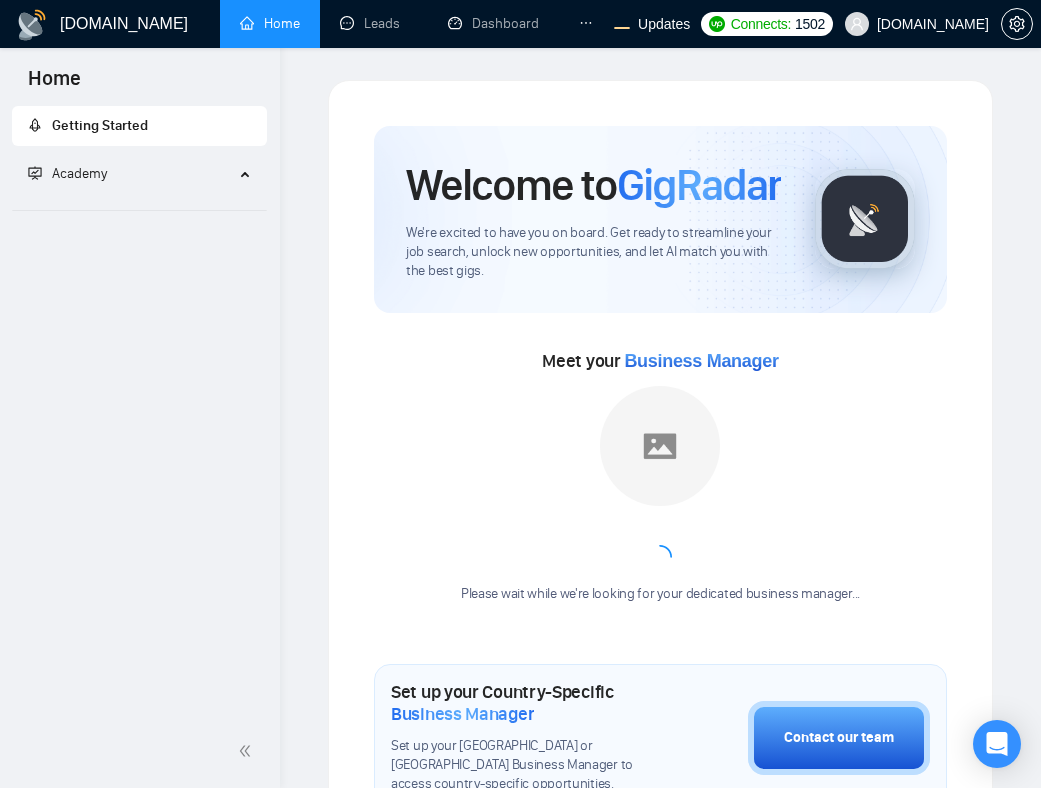 scroll, scrollTop: 0, scrollLeft: 0, axis: both 